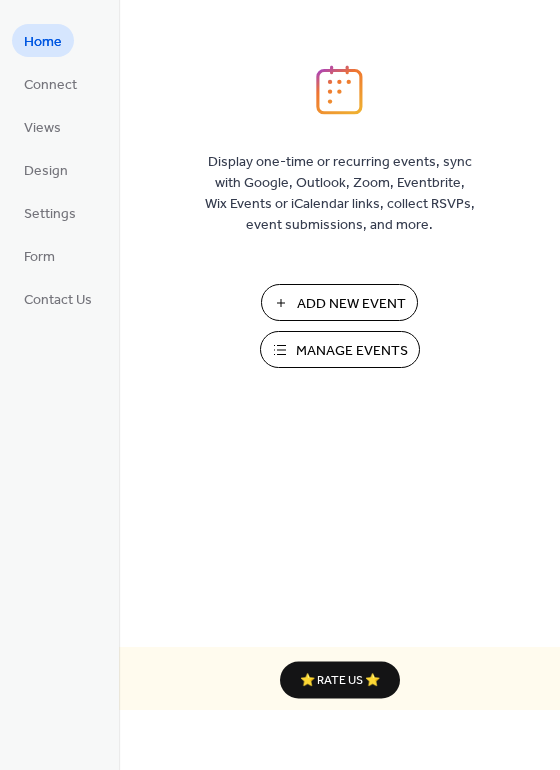 scroll, scrollTop: 0, scrollLeft: 0, axis: both 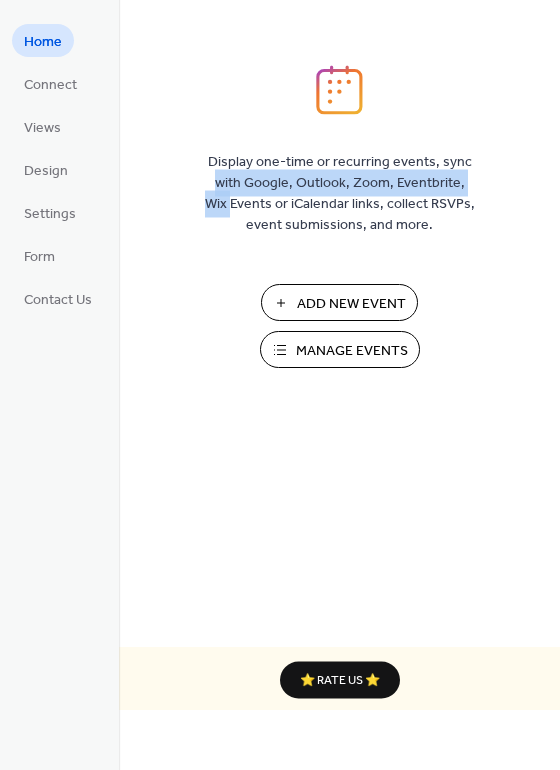 drag, startPoint x: 555, startPoint y: 64, endPoint x: 554, endPoint y: 175, distance: 111.0045 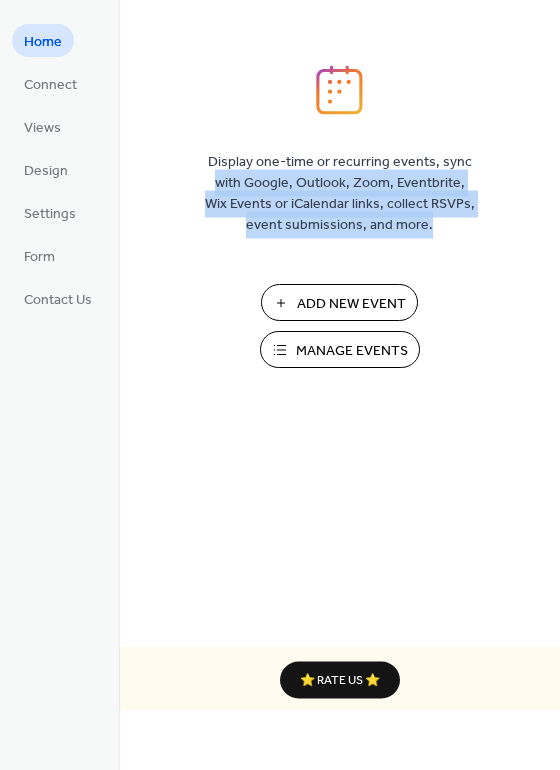drag, startPoint x: 557, startPoint y: 133, endPoint x: 553, endPoint y: 252, distance: 119.06721 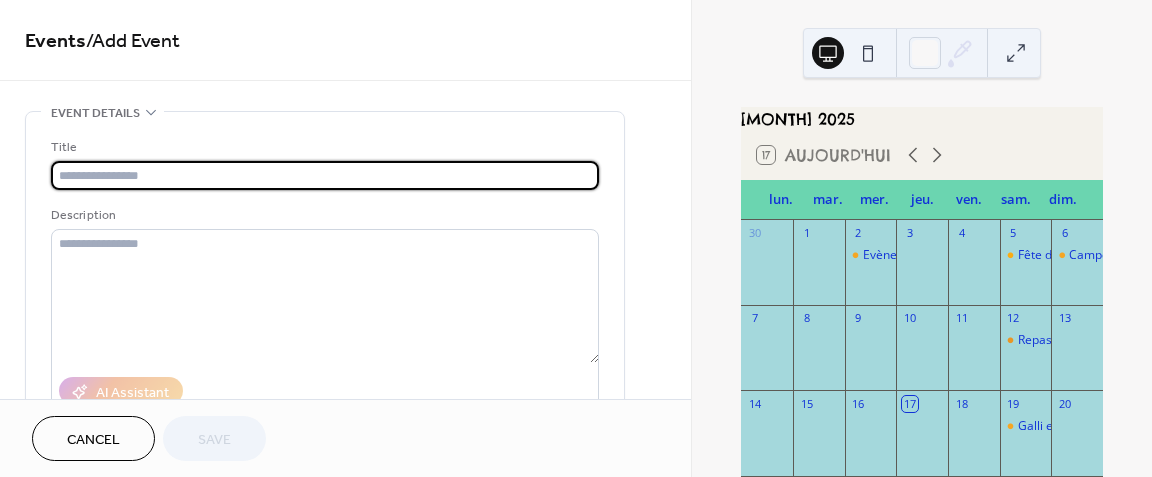 scroll, scrollTop: 0, scrollLeft: 0, axis: both 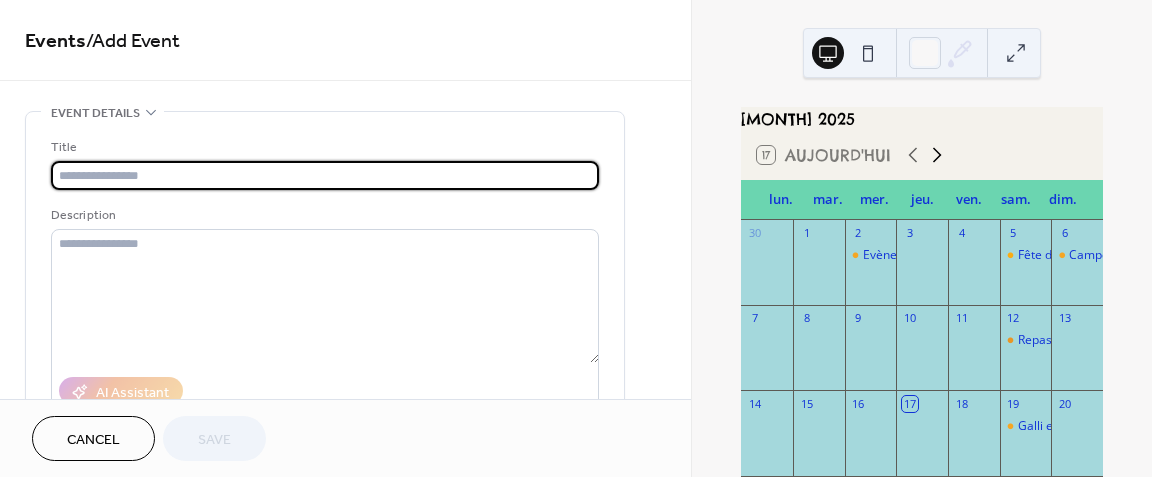 click 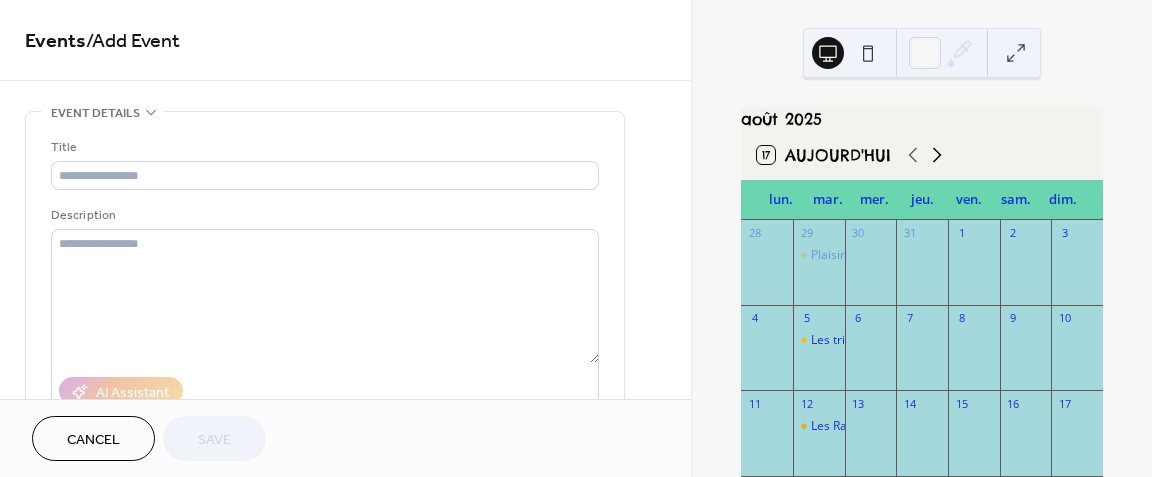click 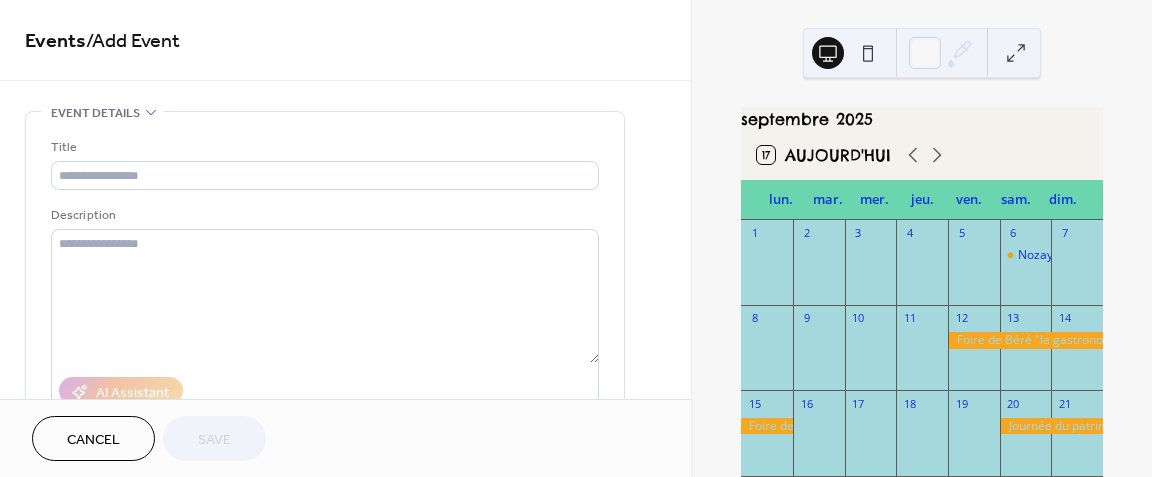 click at bounding box center (922, 272) 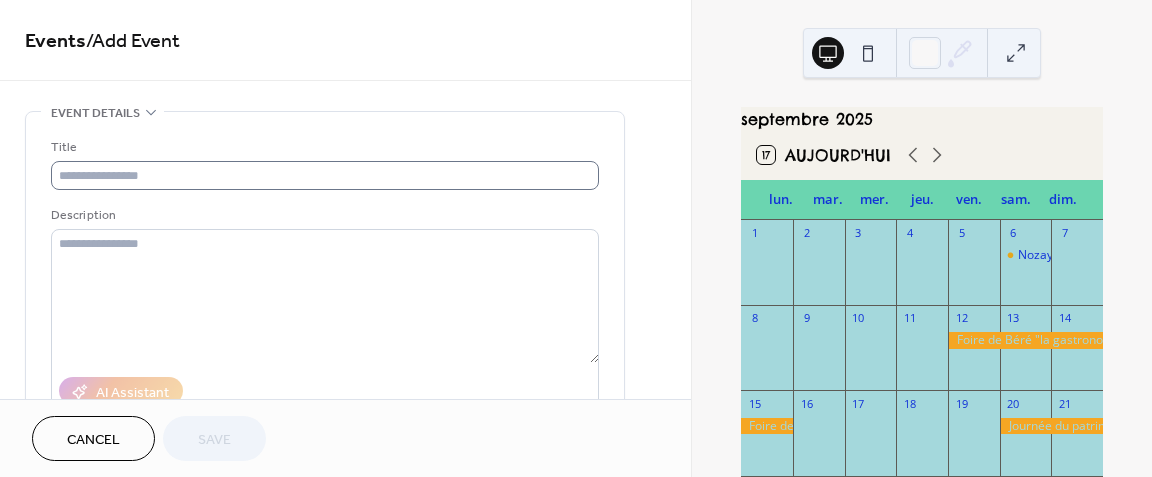 click at bounding box center (325, 175) 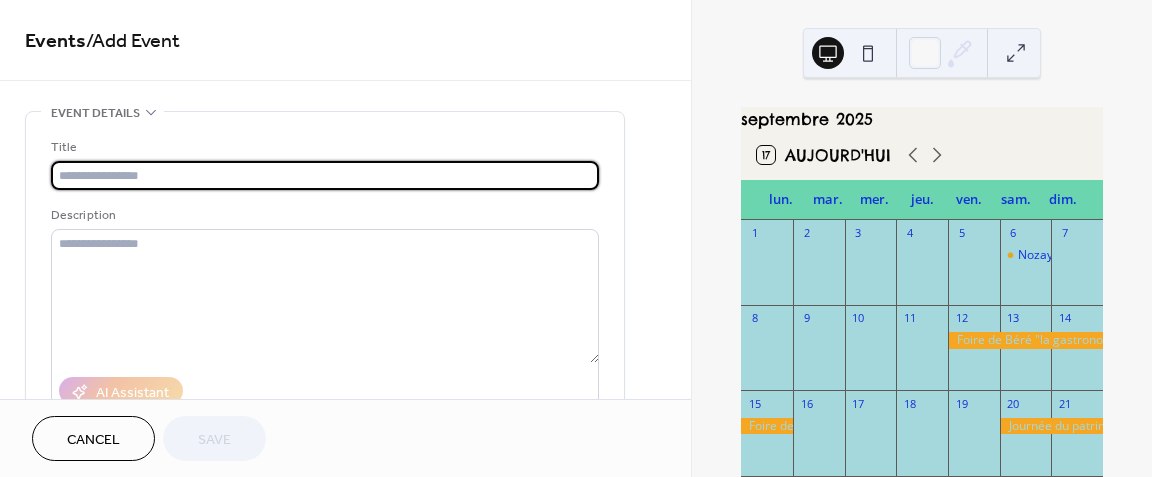 paste on "**********" 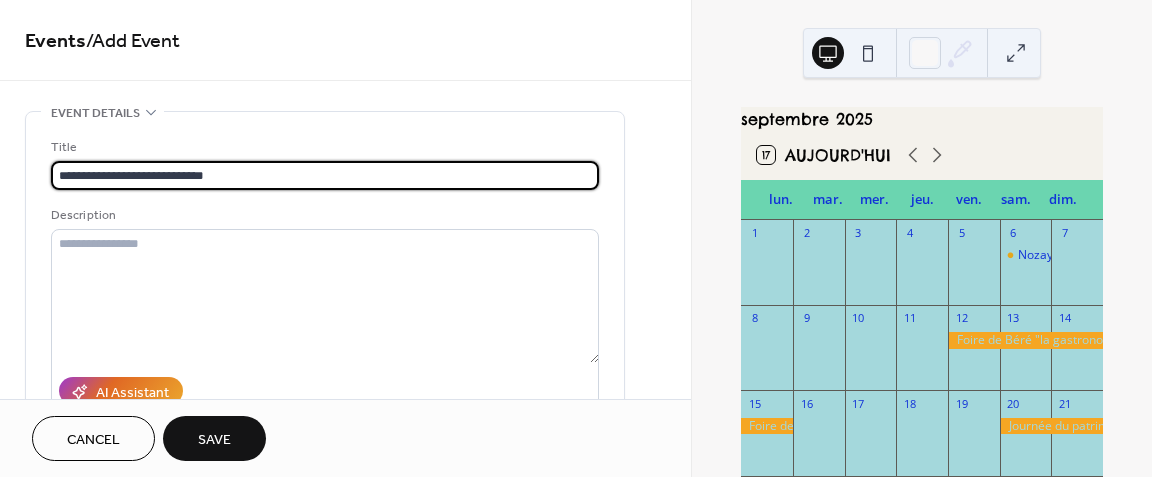 click on "**********" at bounding box center (325, 175) 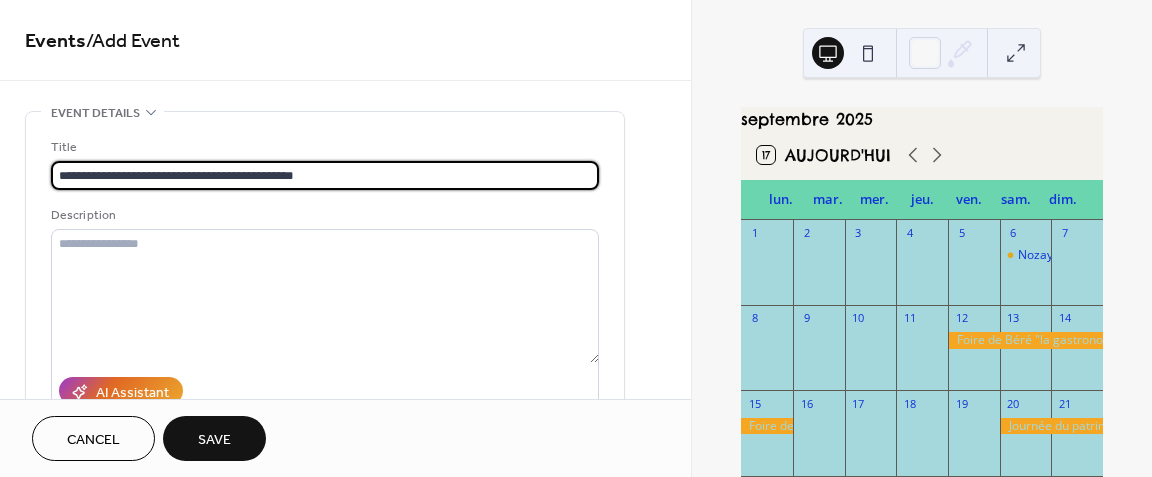 click on "**********" at bounding box center [325, 175] 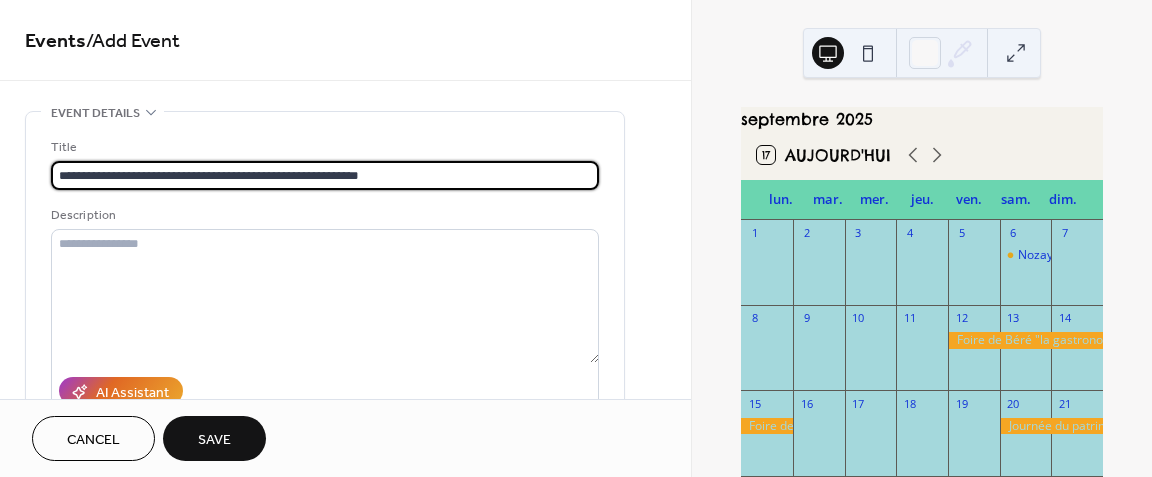 drag, startPoint x: 55, startPoint y: 176, endPoint x: 409, endPoint y: 177, distance: 354.0014 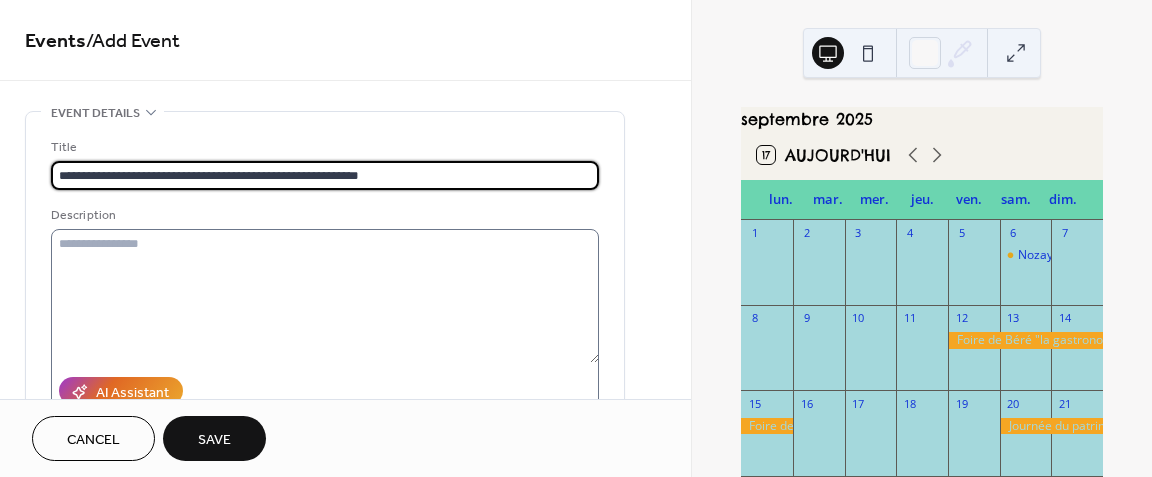 type on "**********" 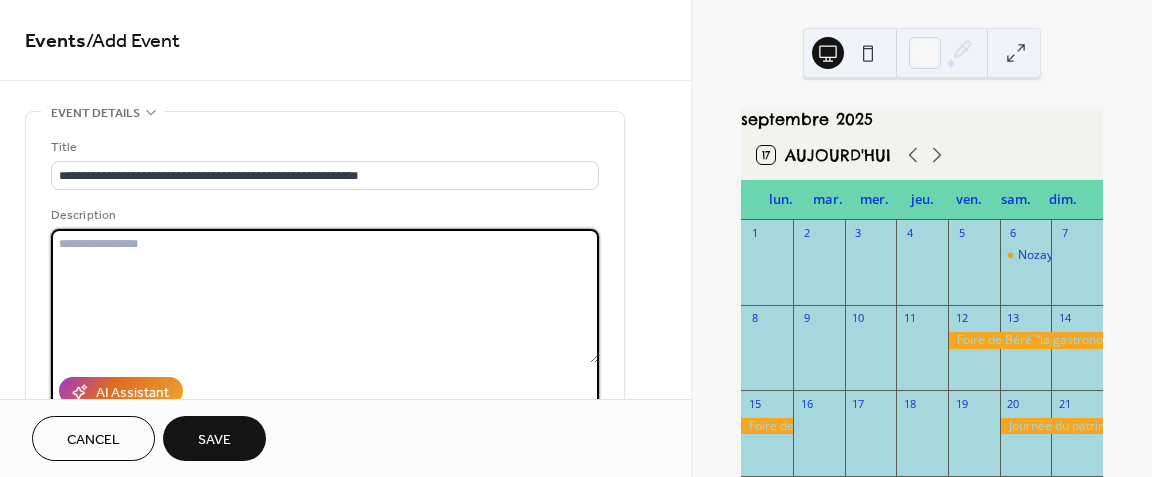 click at bounding box center (325, 296) 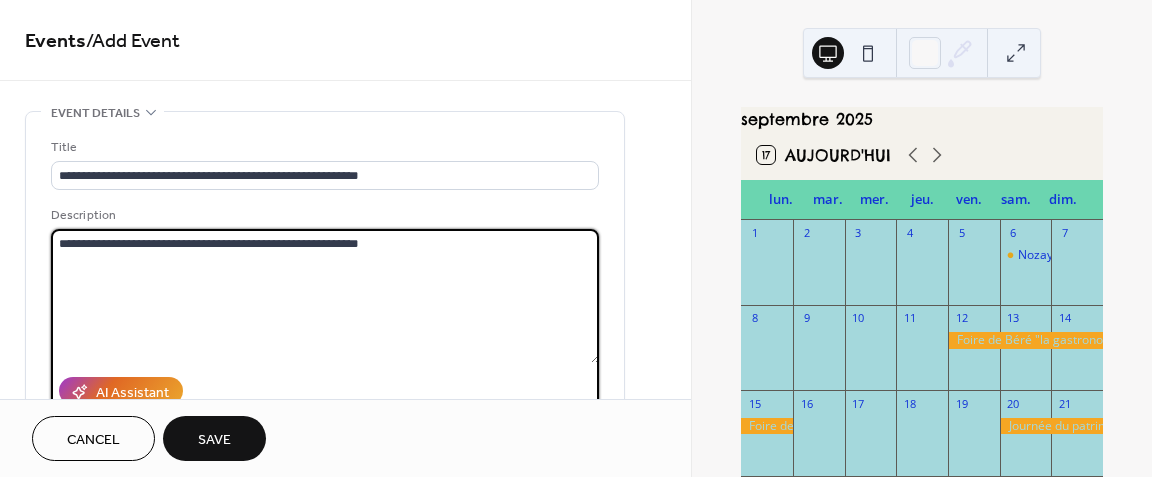 click on "**********" at bounding box center (325, 296) 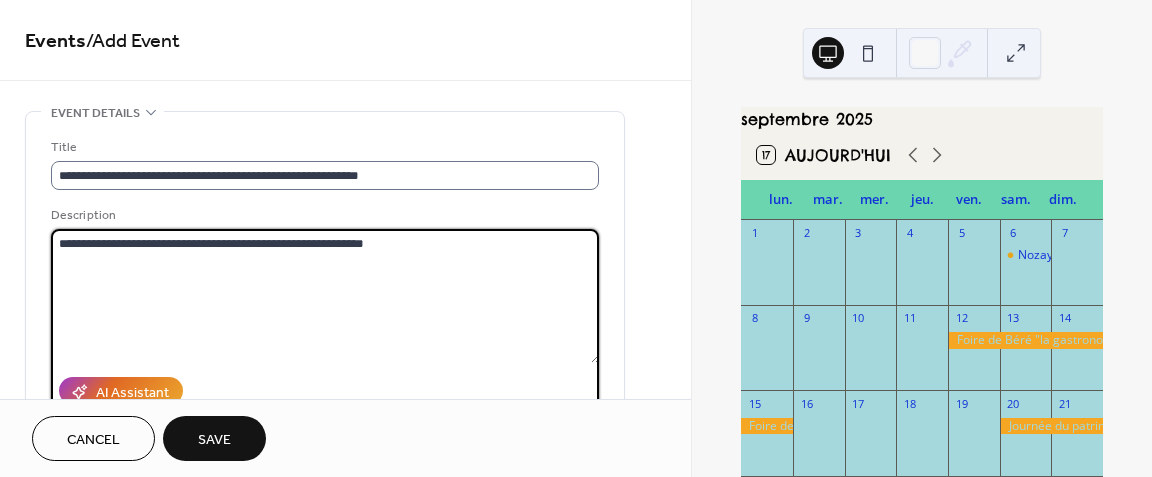 type on "**********" 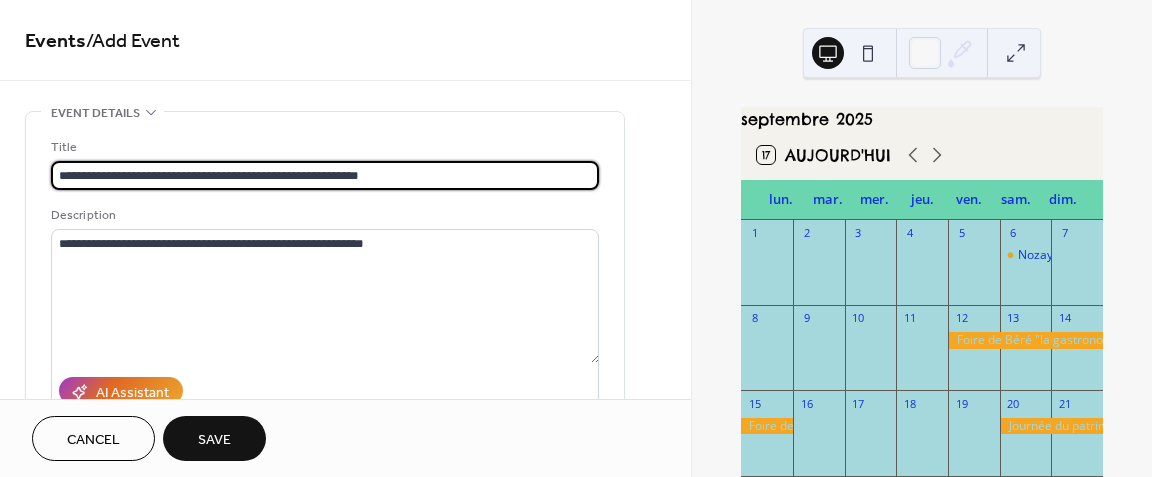 click on "**********" at bounding box center [325, 175] 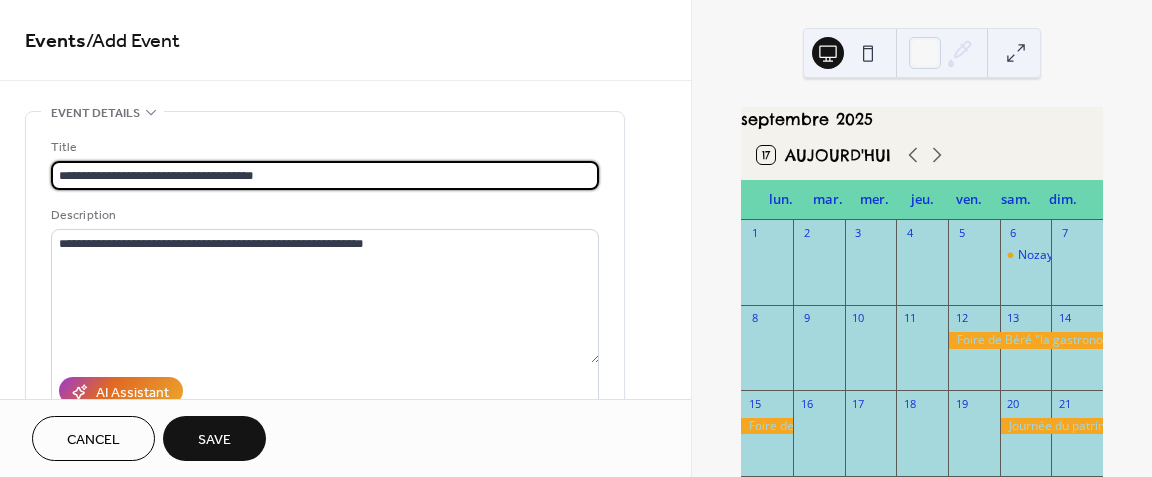 click on "**********" at bounding box center [325, 175] 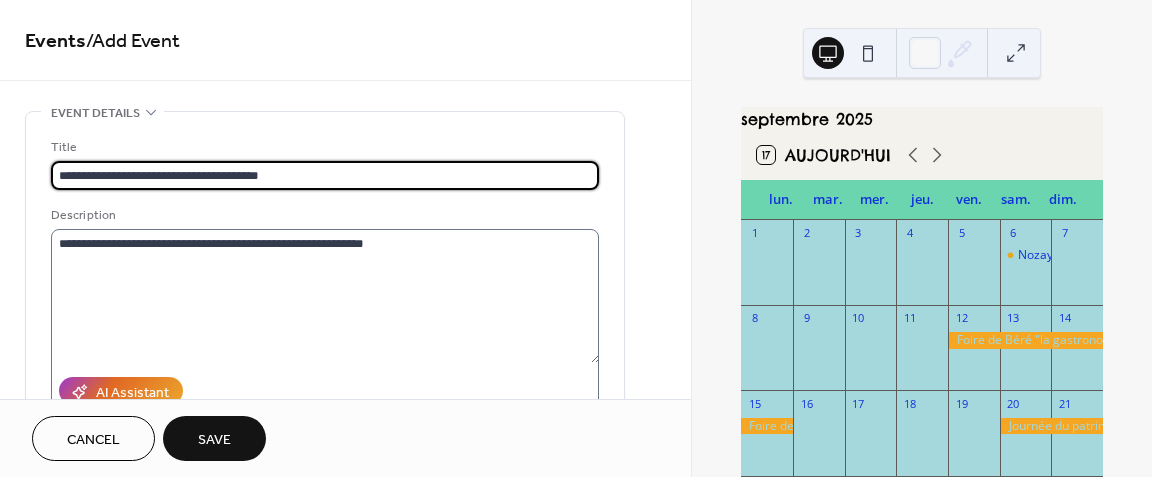 type on "**********" 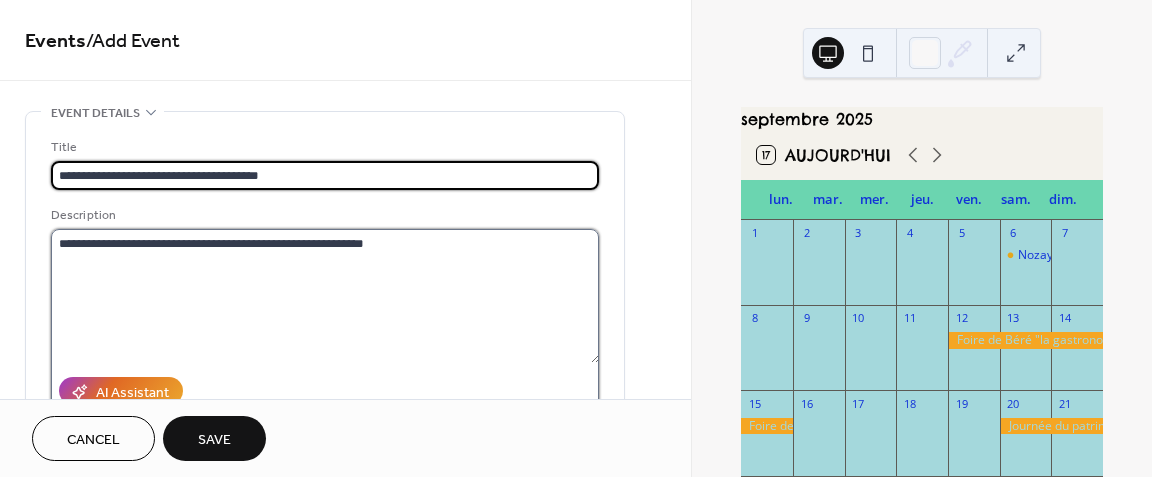 click on "**********" at bounding box center [325, 296] 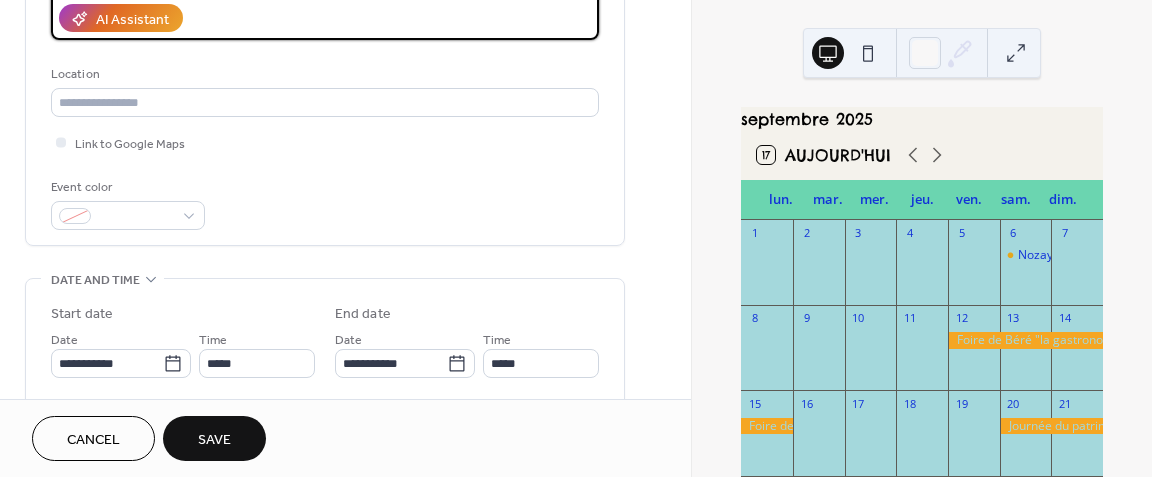 scroll, scrollTop: 376, scrollLeft: 0, axis: vertical 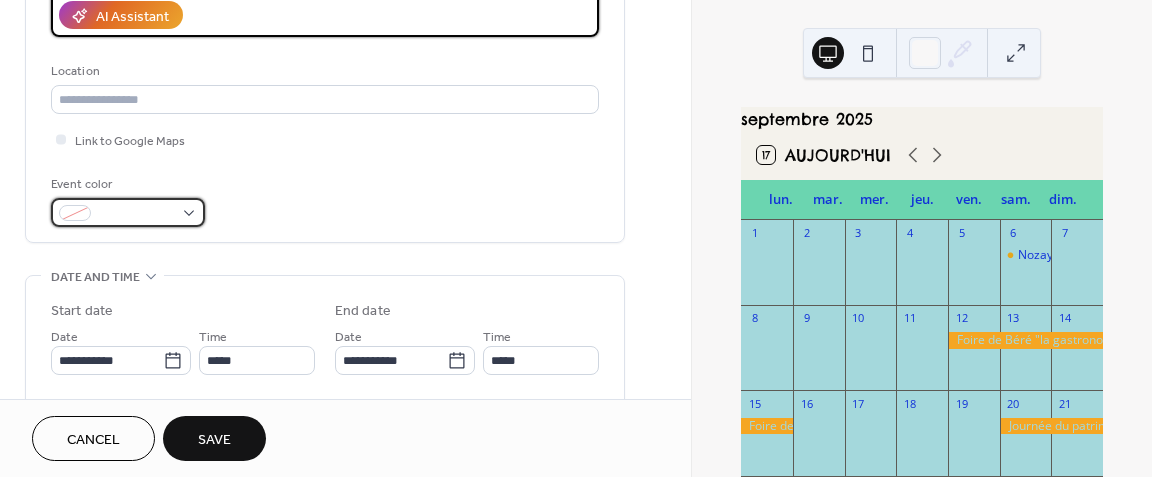 click at bounding box center [128, 212] 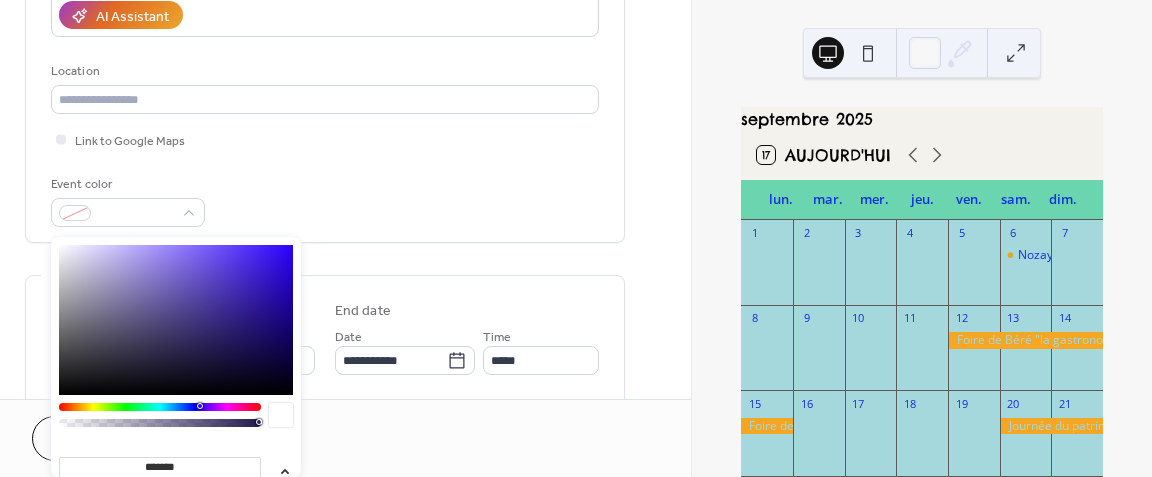 click at bounding box center (160, 407) 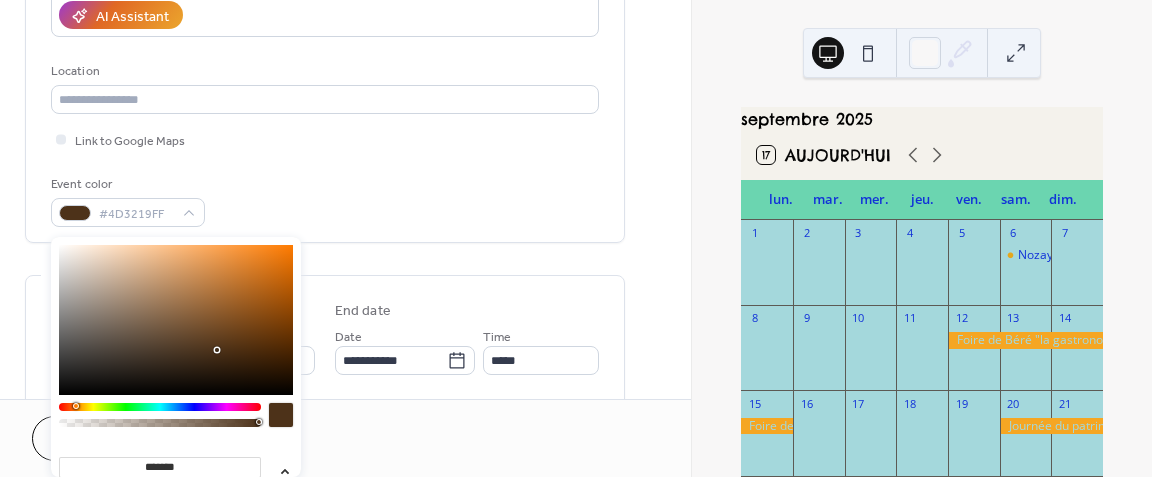 click at bounding box center [176, 320] 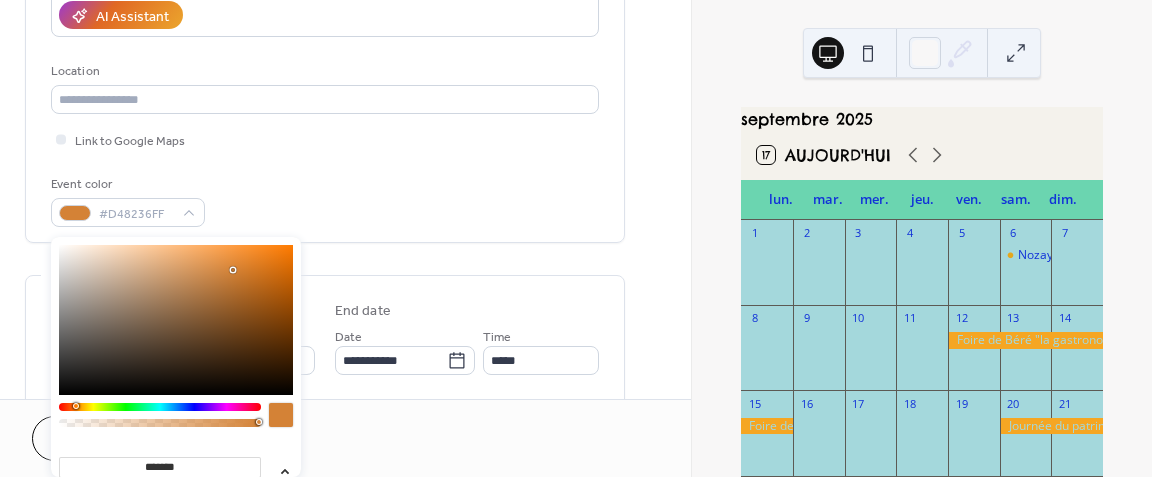 click at bounding box center (176, 320) 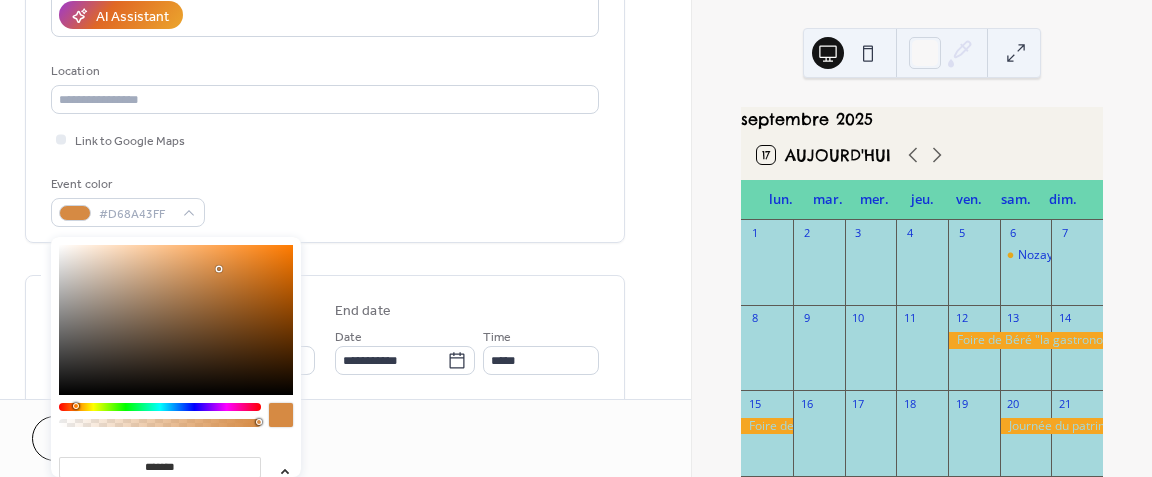 type on "*******" 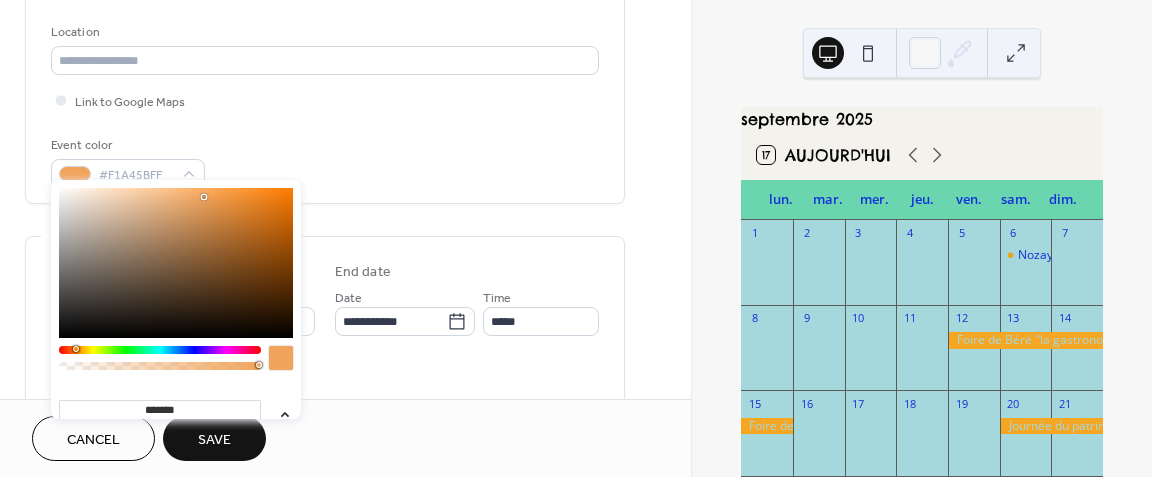scroll, scrollTop: 412, scrollLeft: 0, axis: vertical 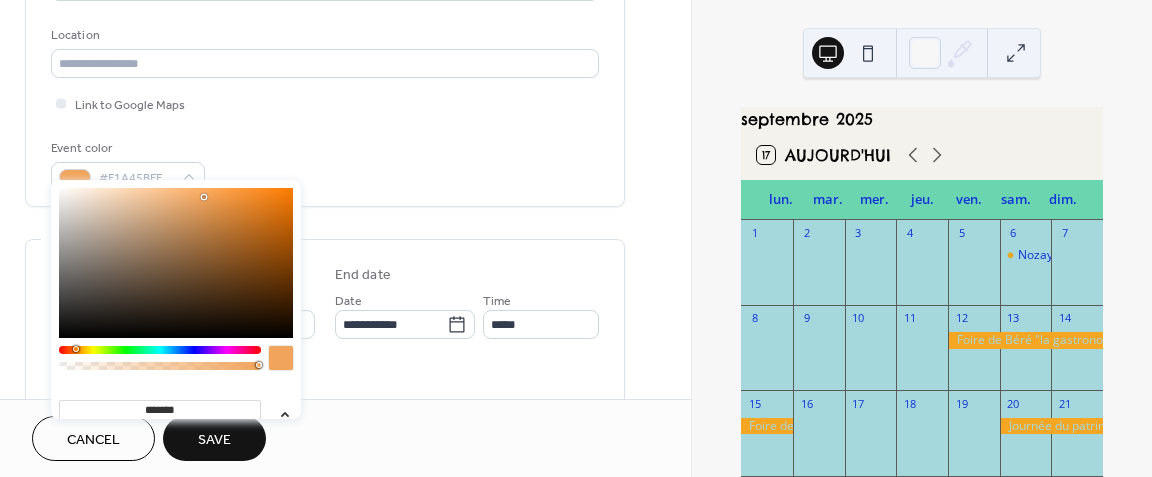 click on "Event color #F1A45BFF" at bounding box center [325, 164] 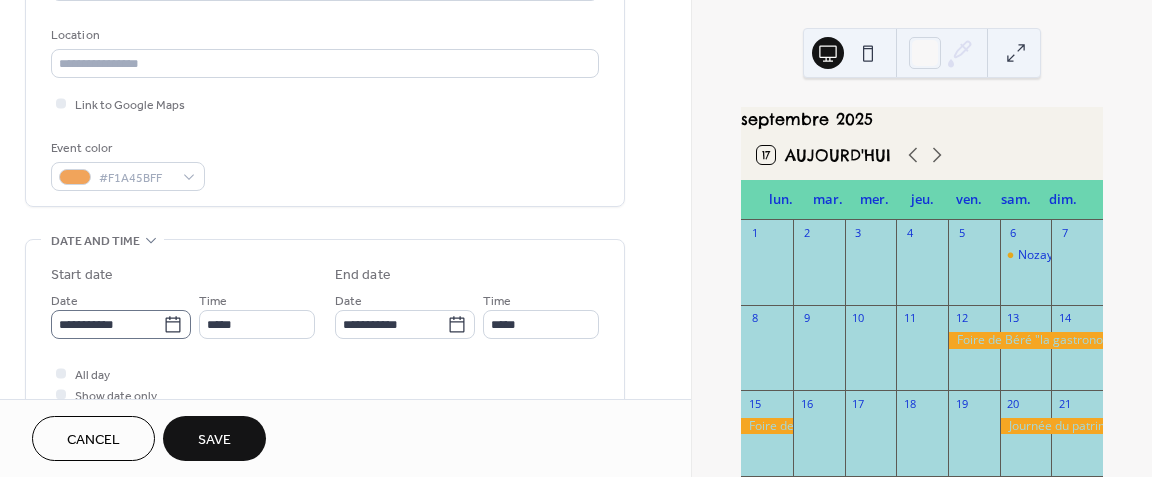 click 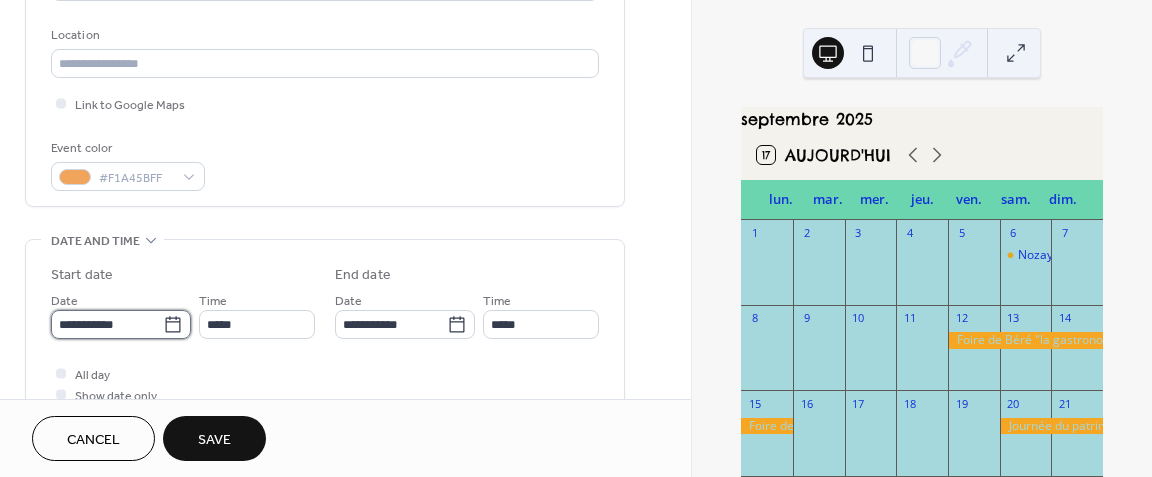 click on "**********" at bounding box center [107, 324] 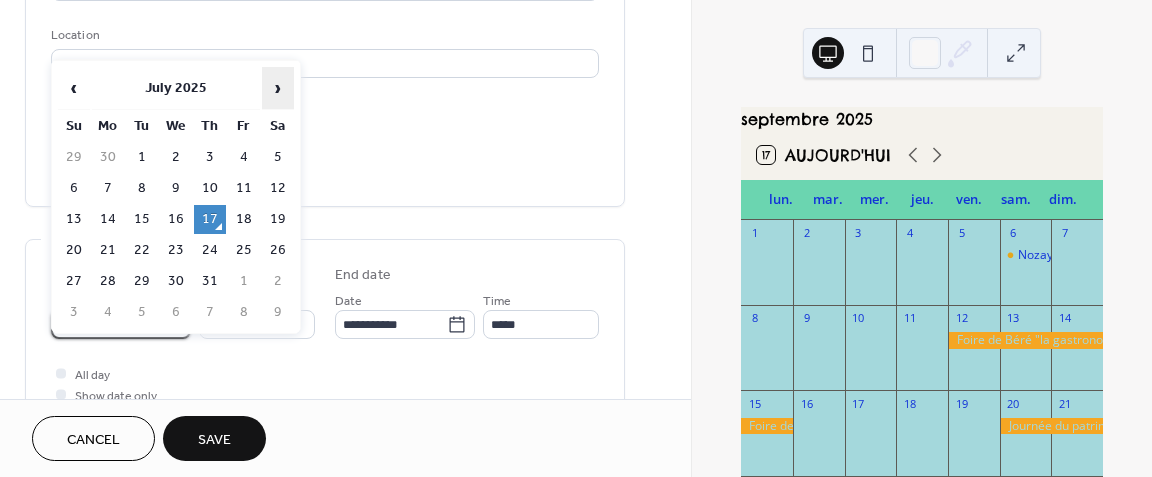 click on "›" at bounding box center [278, 88] 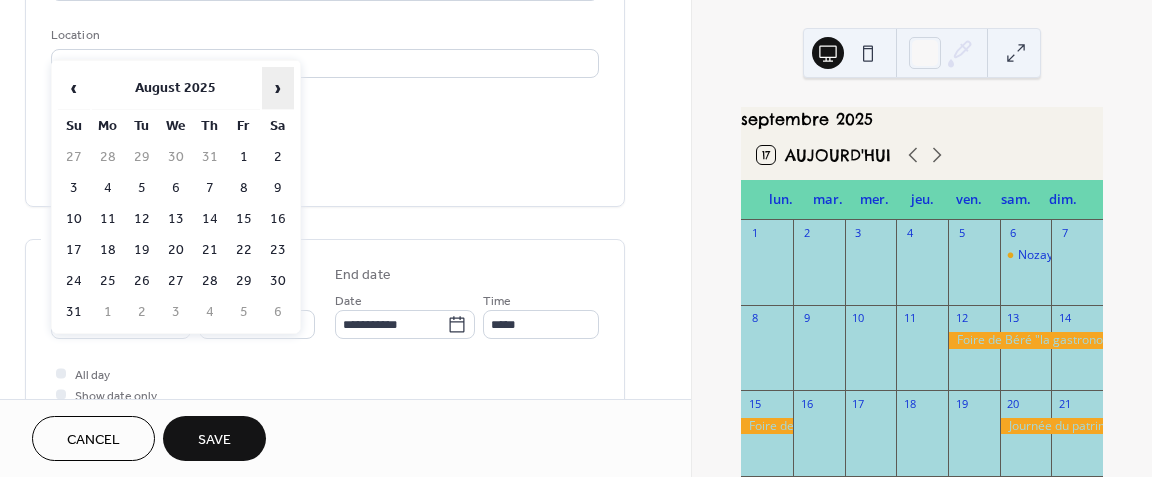 click on "›" at bounding box center [278, 88] 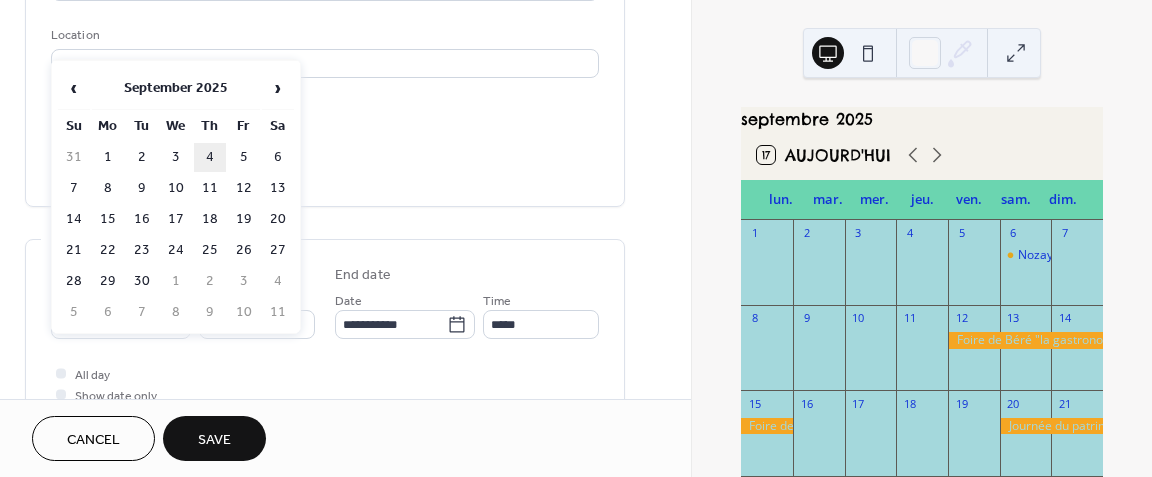 click on "4" at bounding box center [210, 157] 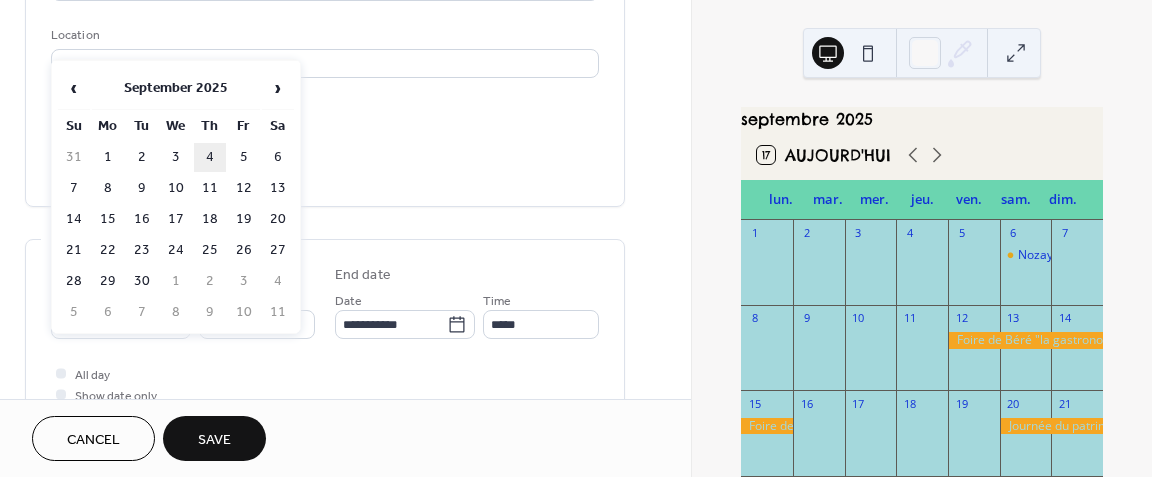 type on "**********" 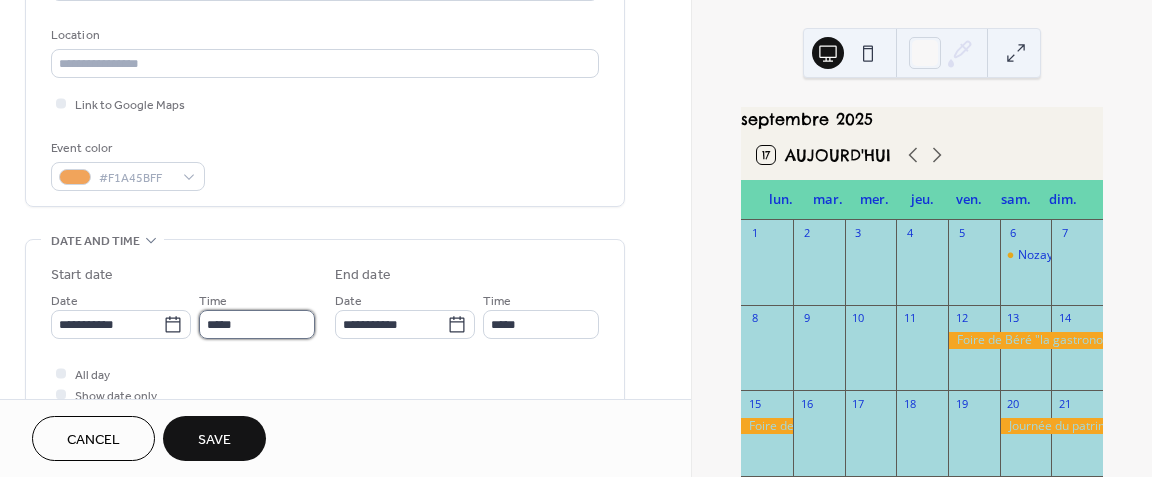 click on "*****" at bounding box center (257, 324) 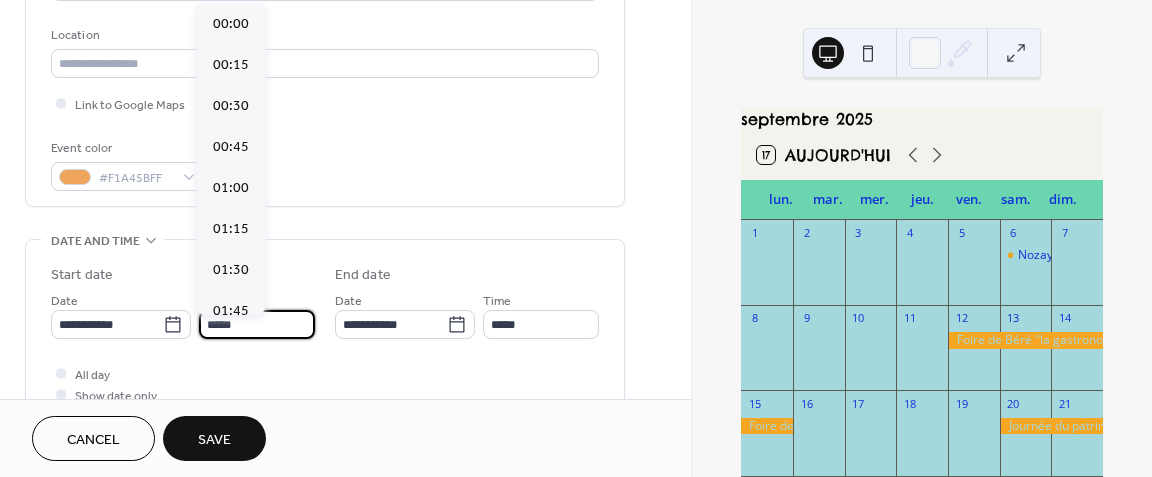 scroll, scrollTop: 1952, scrollLeft: 0, axis: vertical 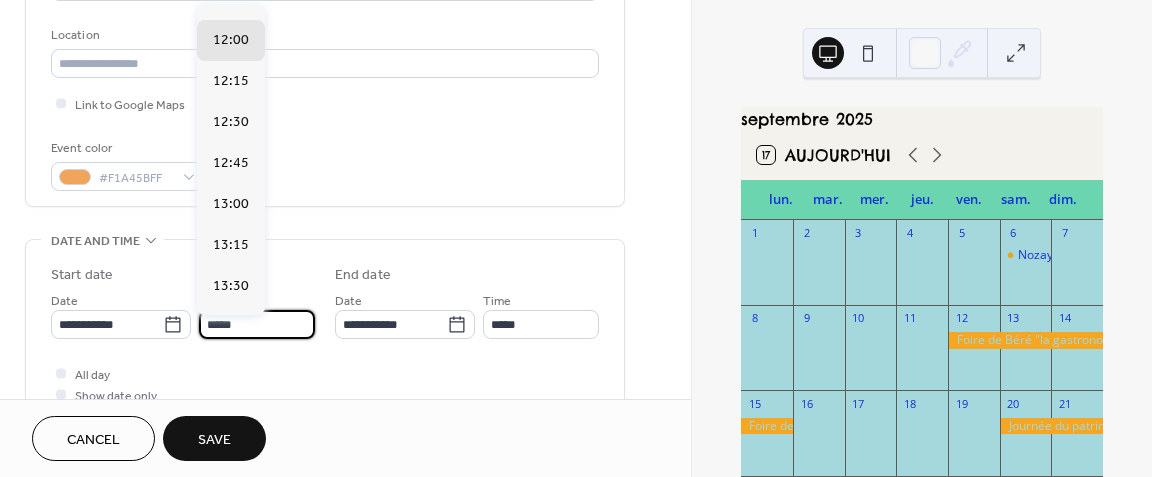 click on "*****" at bounding box center [257, 324] 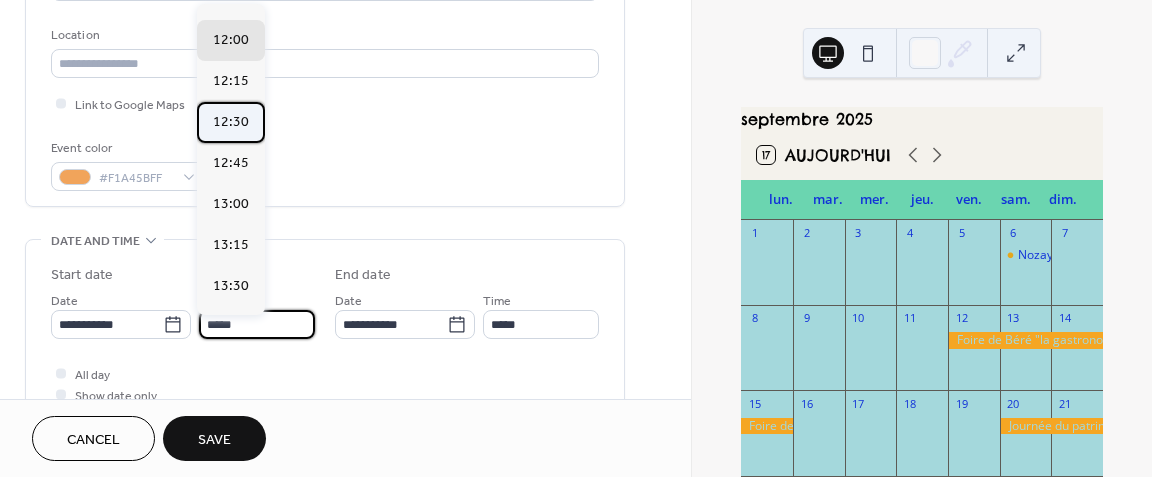 click on "12:30" at bounding box center [231, 122] 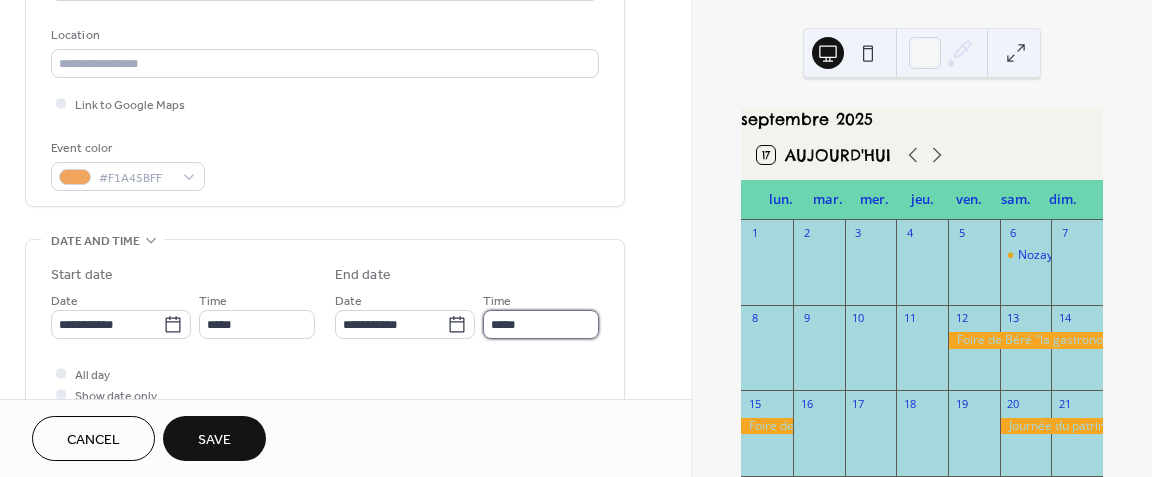 click on "*****" at bounding box center (541, 324) 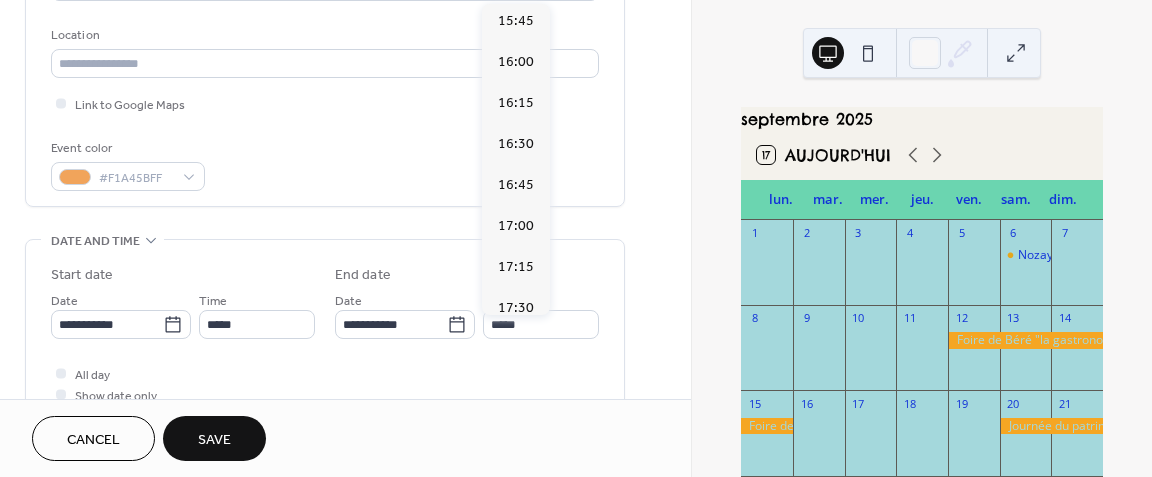 scroll, scrollTop: 519, scrollLeft: 0, axis: vertical 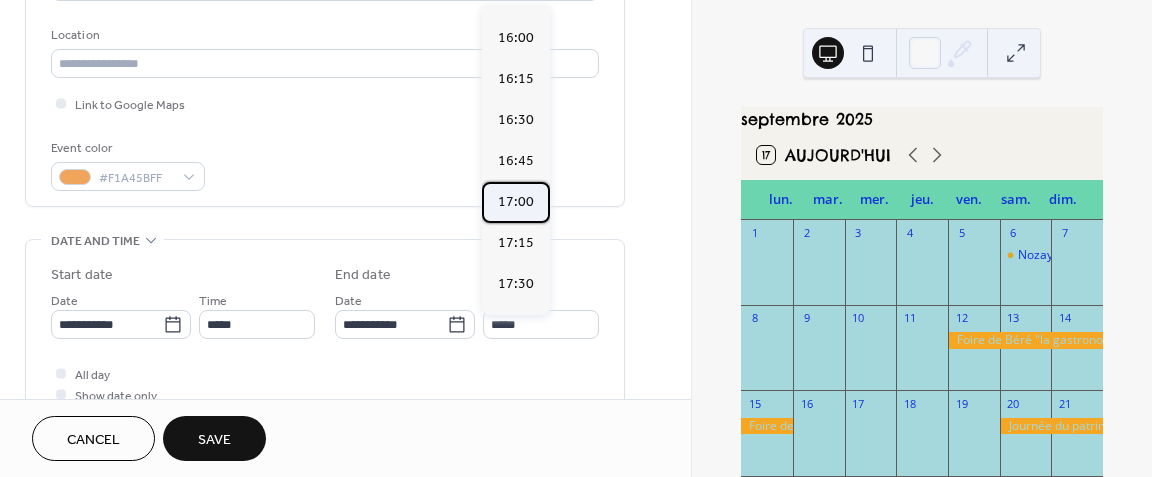 click on "17:00" at bounding box center [516, 202] 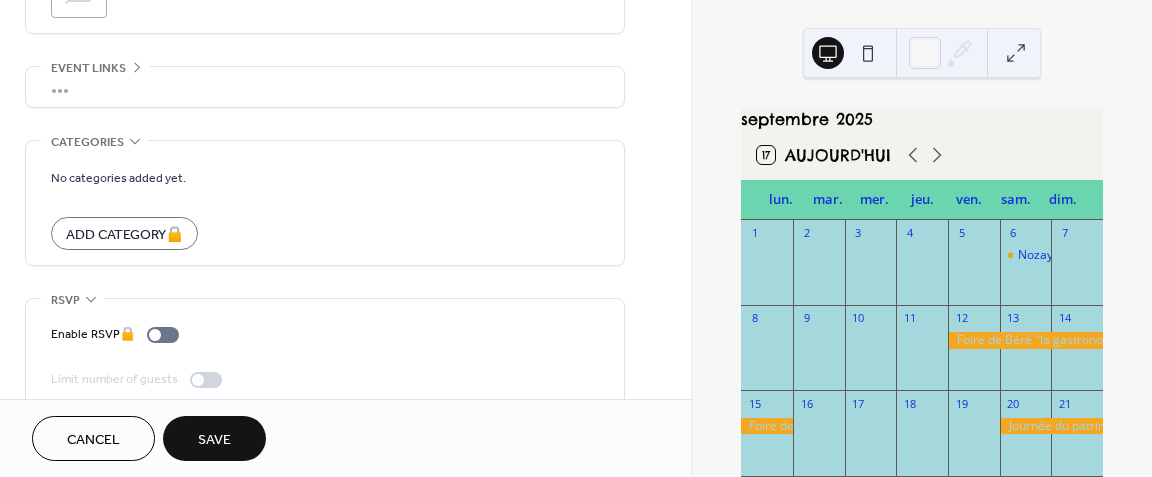 scroll, scrollTop: 1083, scrollLeft: 0, axis: vertical 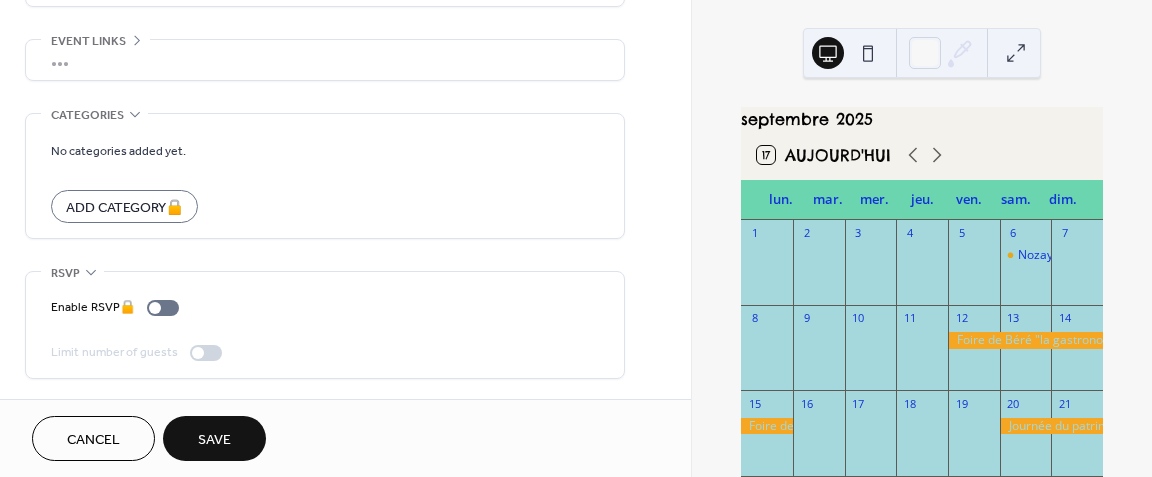 click on "Save" at bounding box center (214, 440) 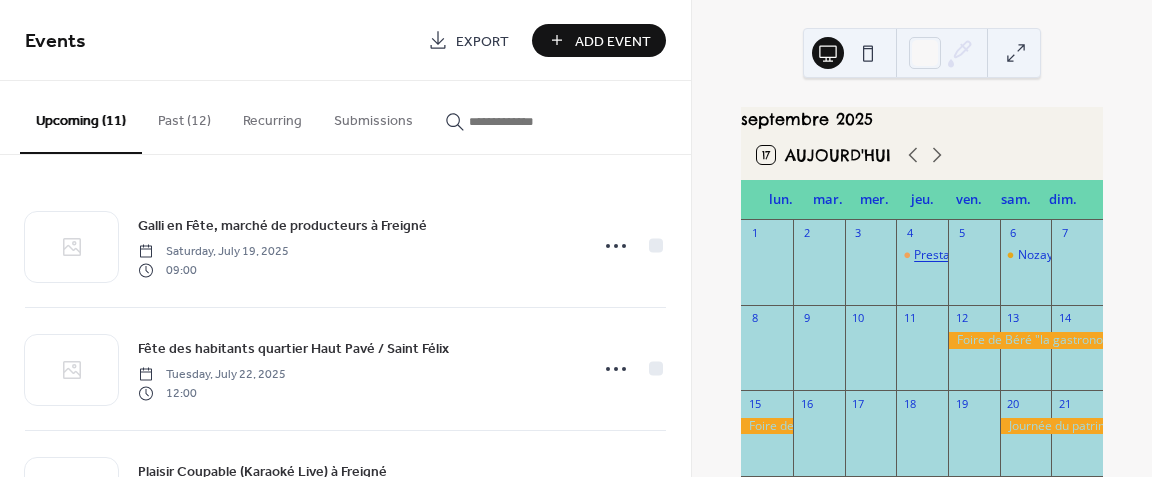 click on "Prestation Santé Atlantique ELSAN Nantes" at bounding box center [1031, 255] 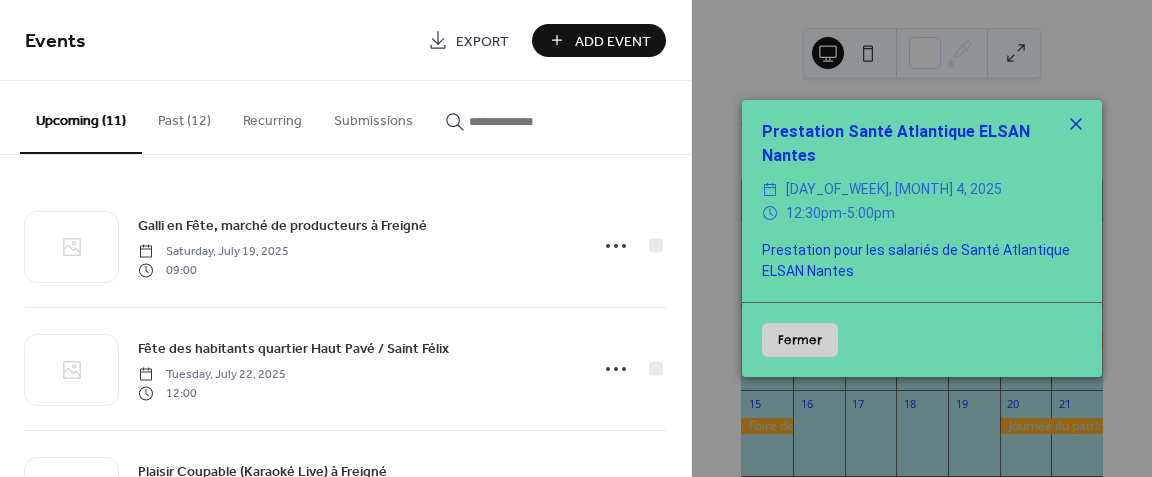 click 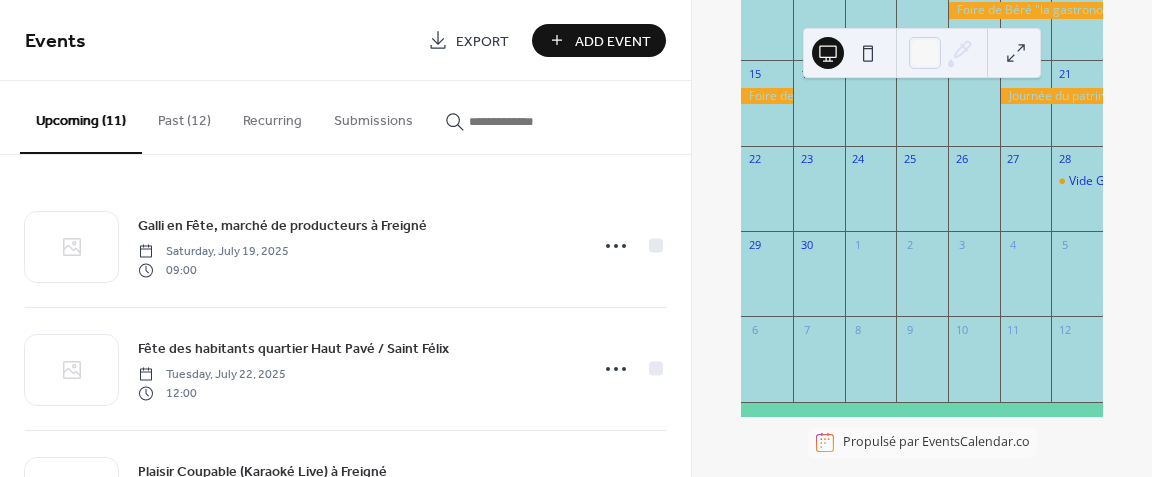 scroll, scrollTop: 359, scrollLeft: 0, axis: vertical 